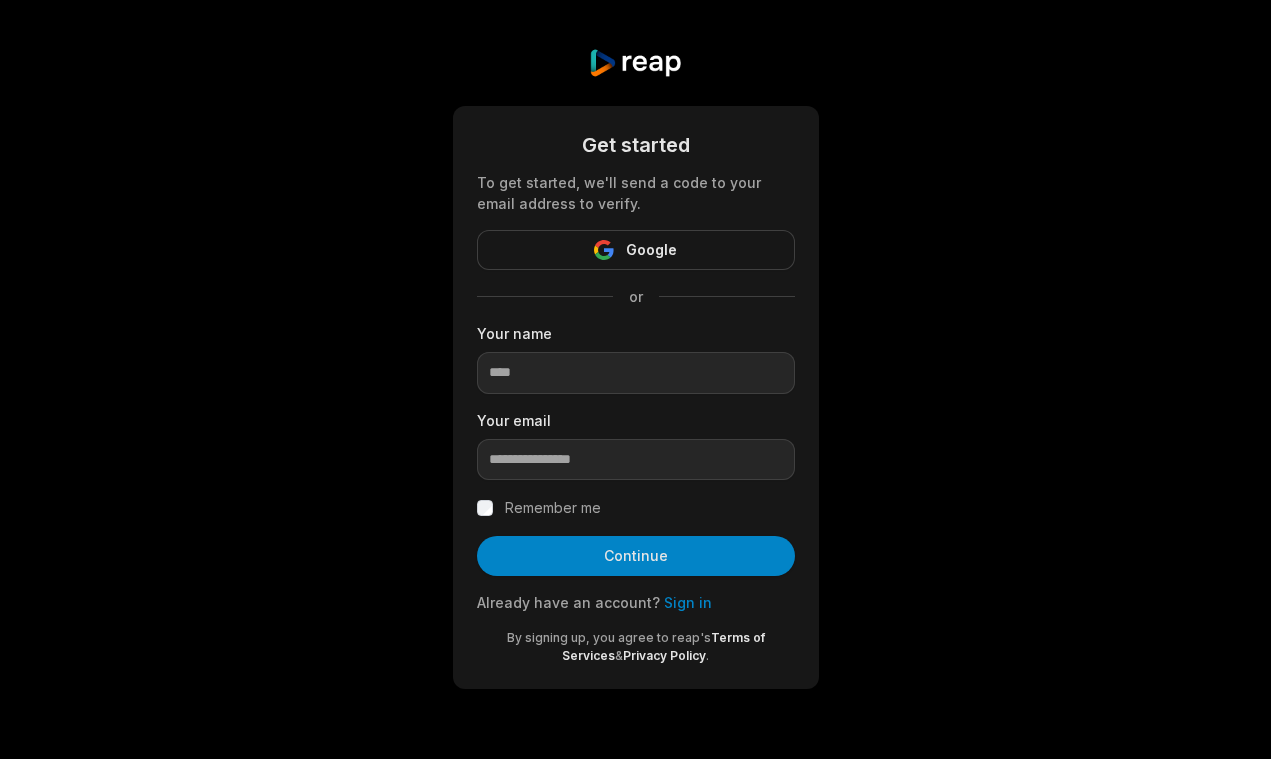 scroll, scrollTop: 0, scrollLeft: 0, axis: both 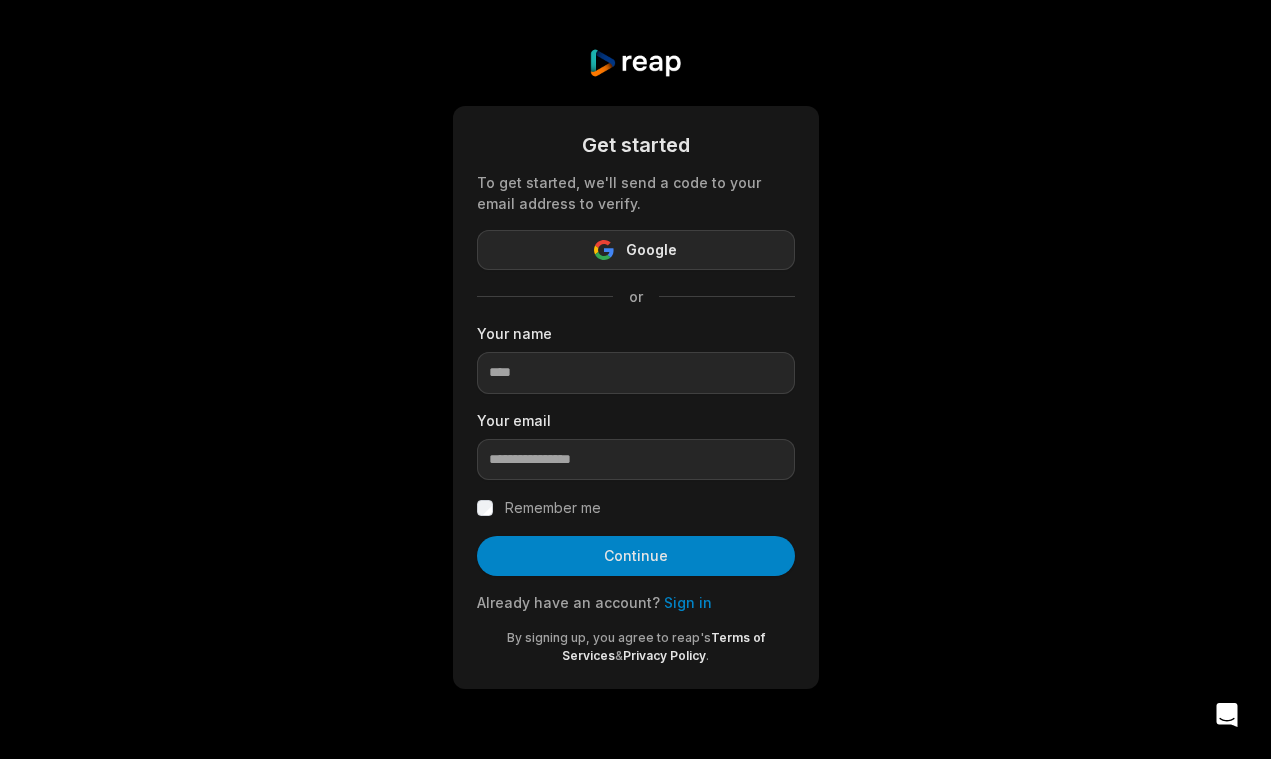 click on "Google" at bounding box center [636, 250] 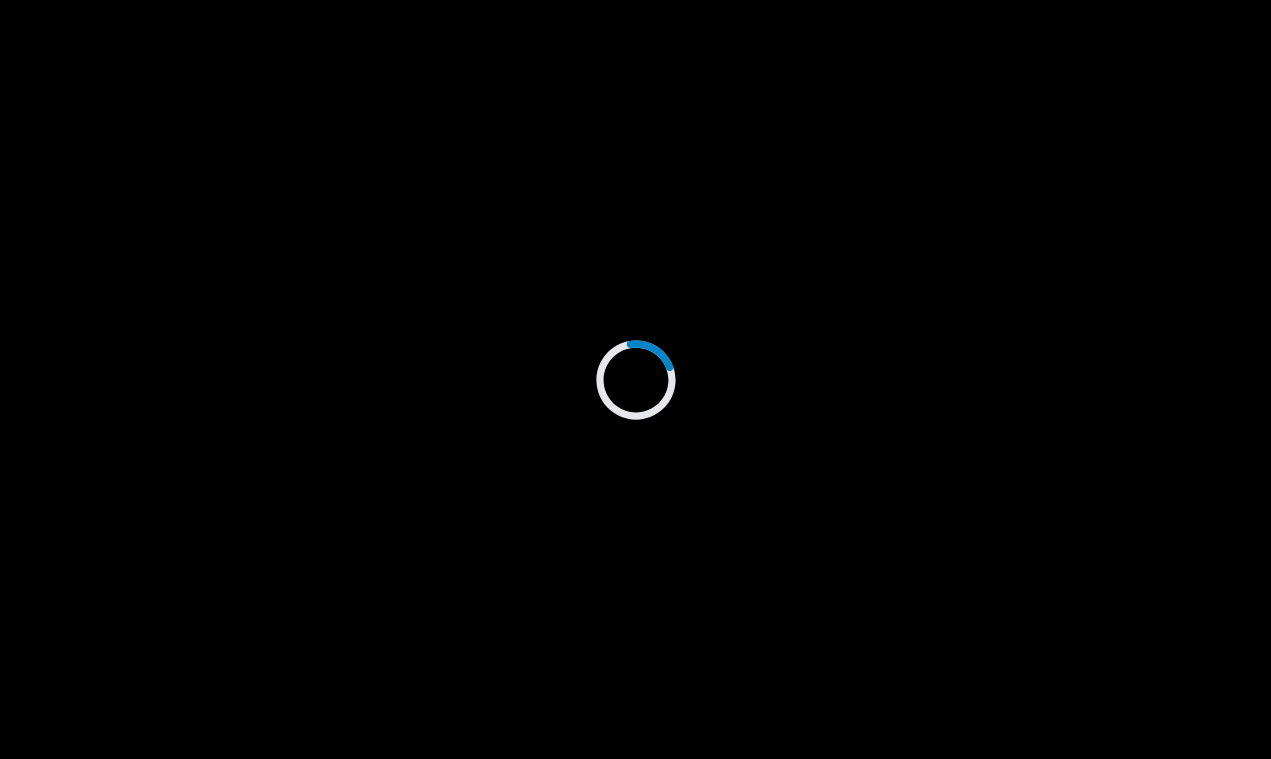 scroll, scrollTop: 0, scrollLeft: 0, axis: both 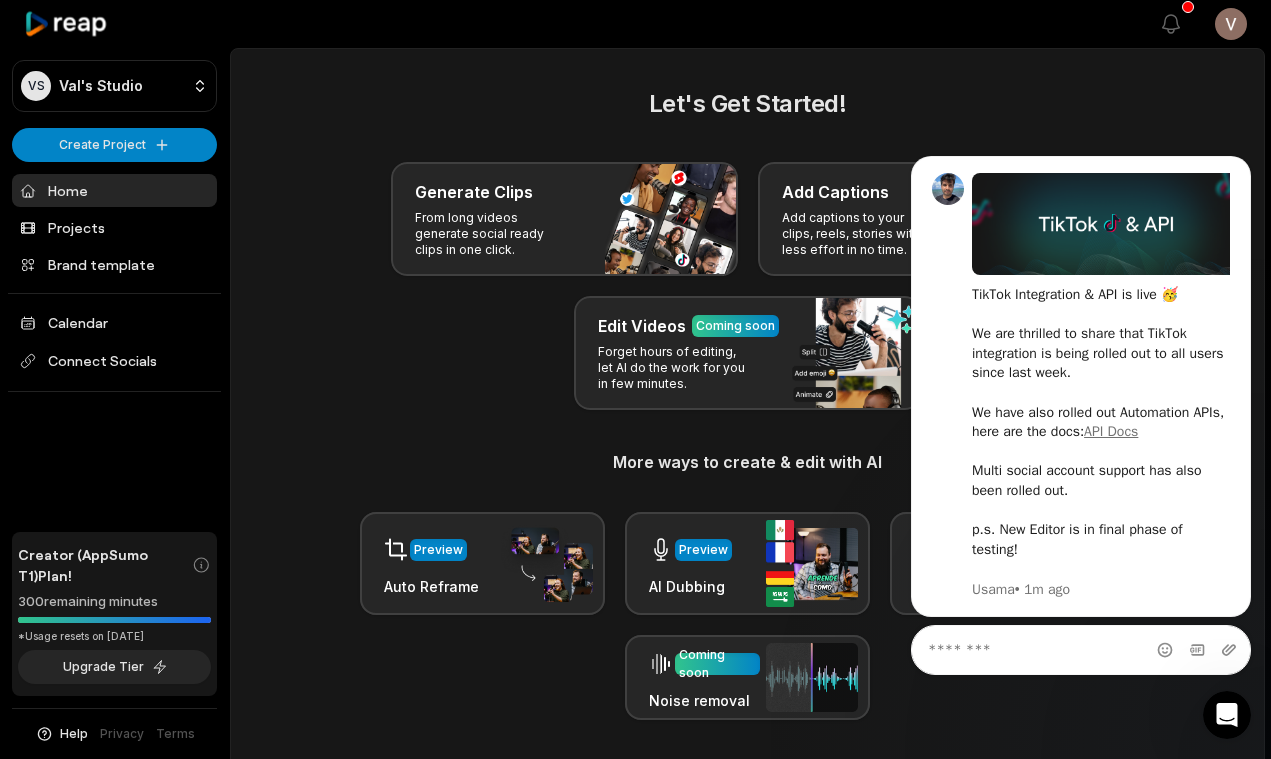 click on "Creator (AppSumo T1)  Plan!" at bounding box center [105, 565] 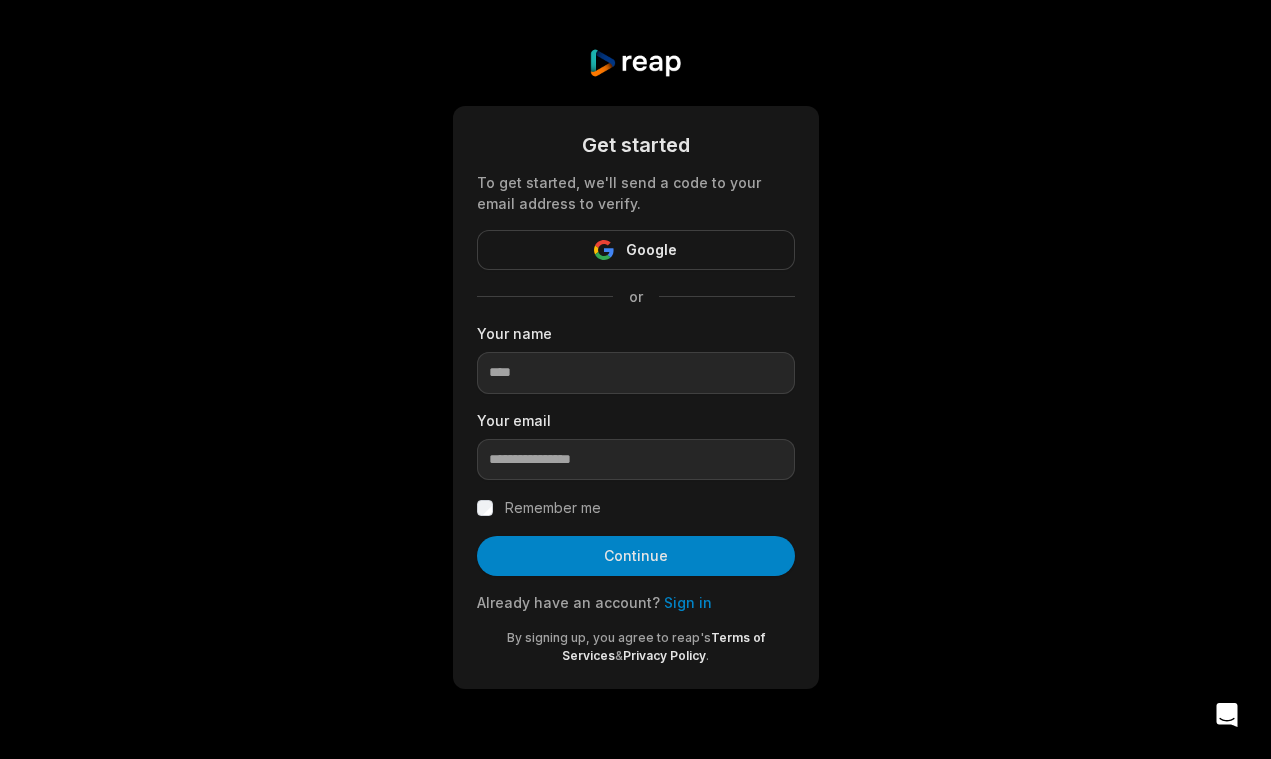 scroll, scrollTop: 0, scrollLeft: 0, axis: both 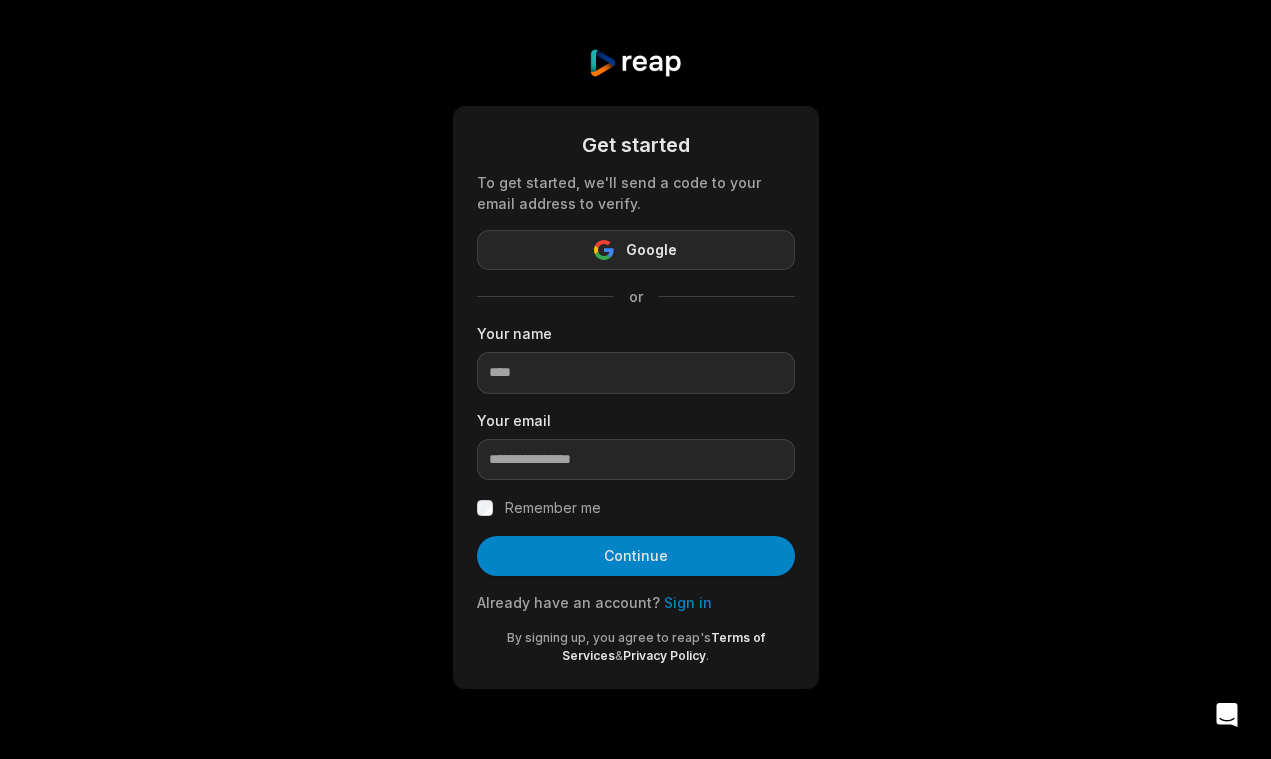 click on "Google" at bounding box center (636, 250) 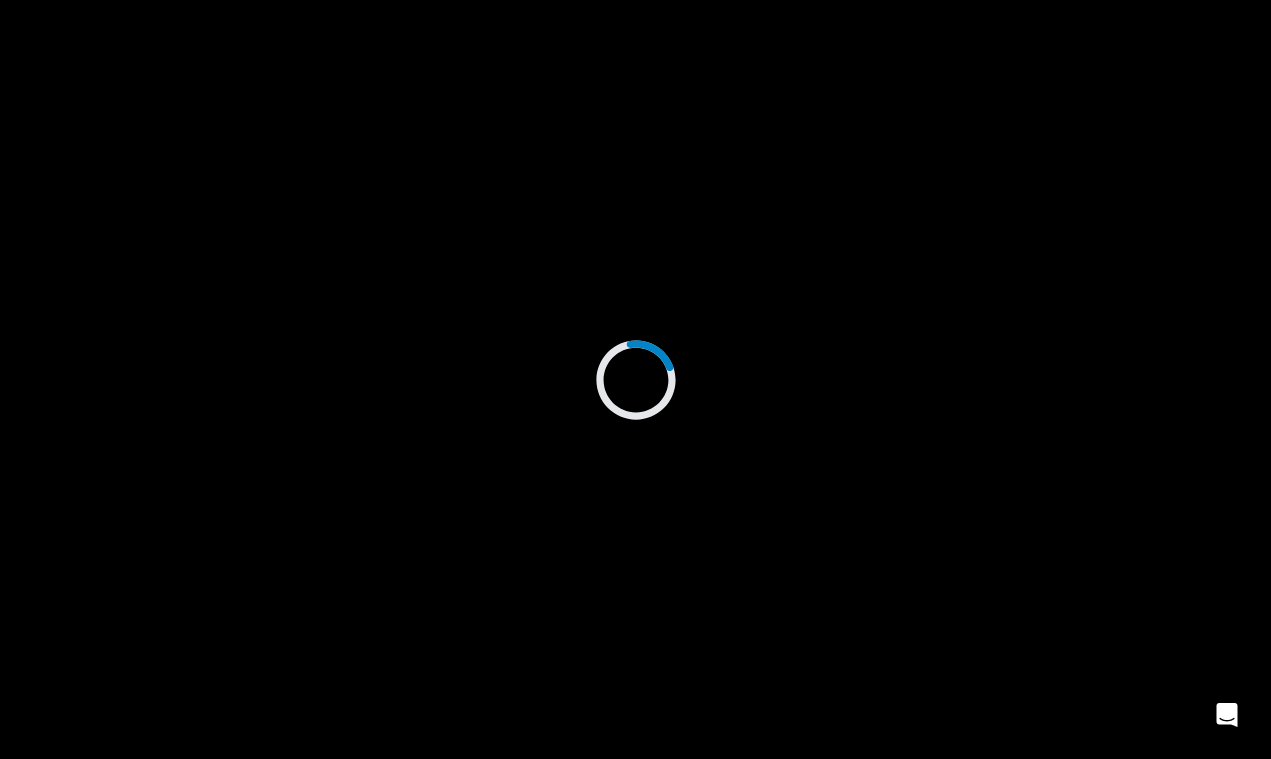 scroll, scrollTop: 0, scrollLeft: 0, axis: both 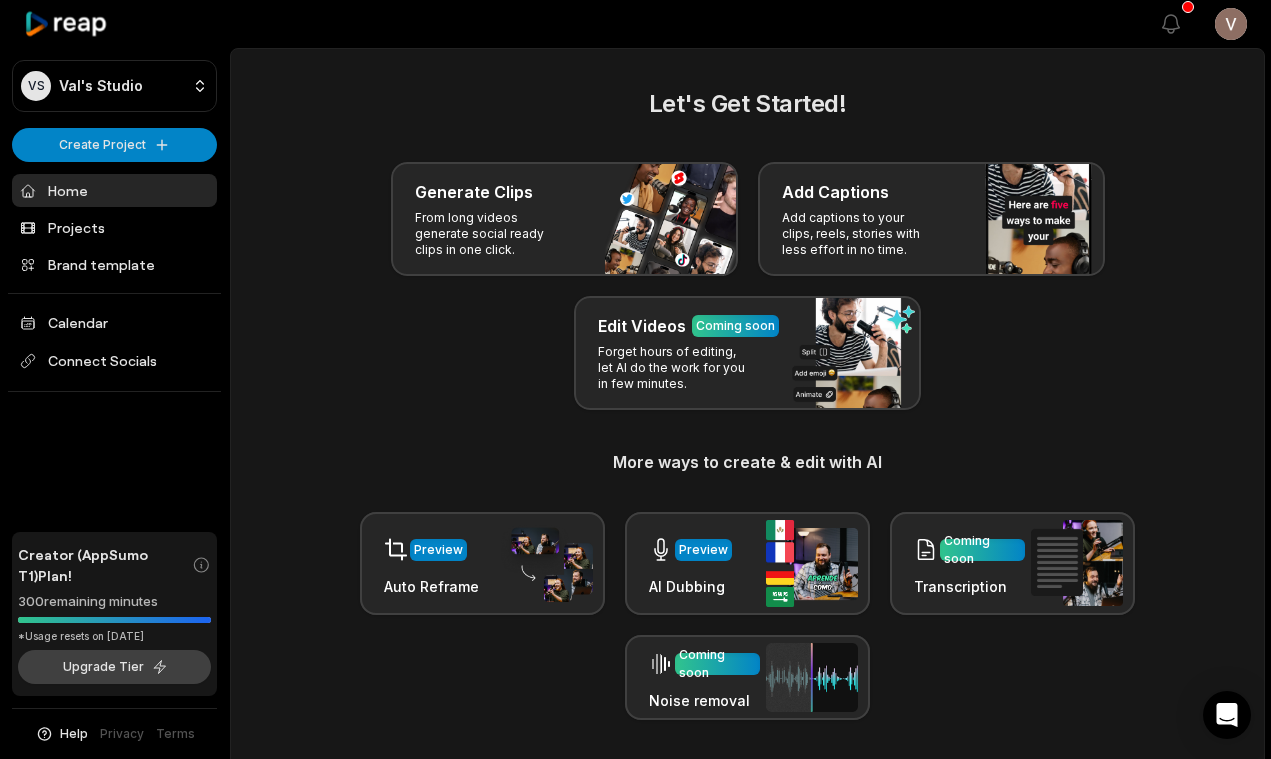 click on "Upgrade Tier" at bounding box center (114, 667) 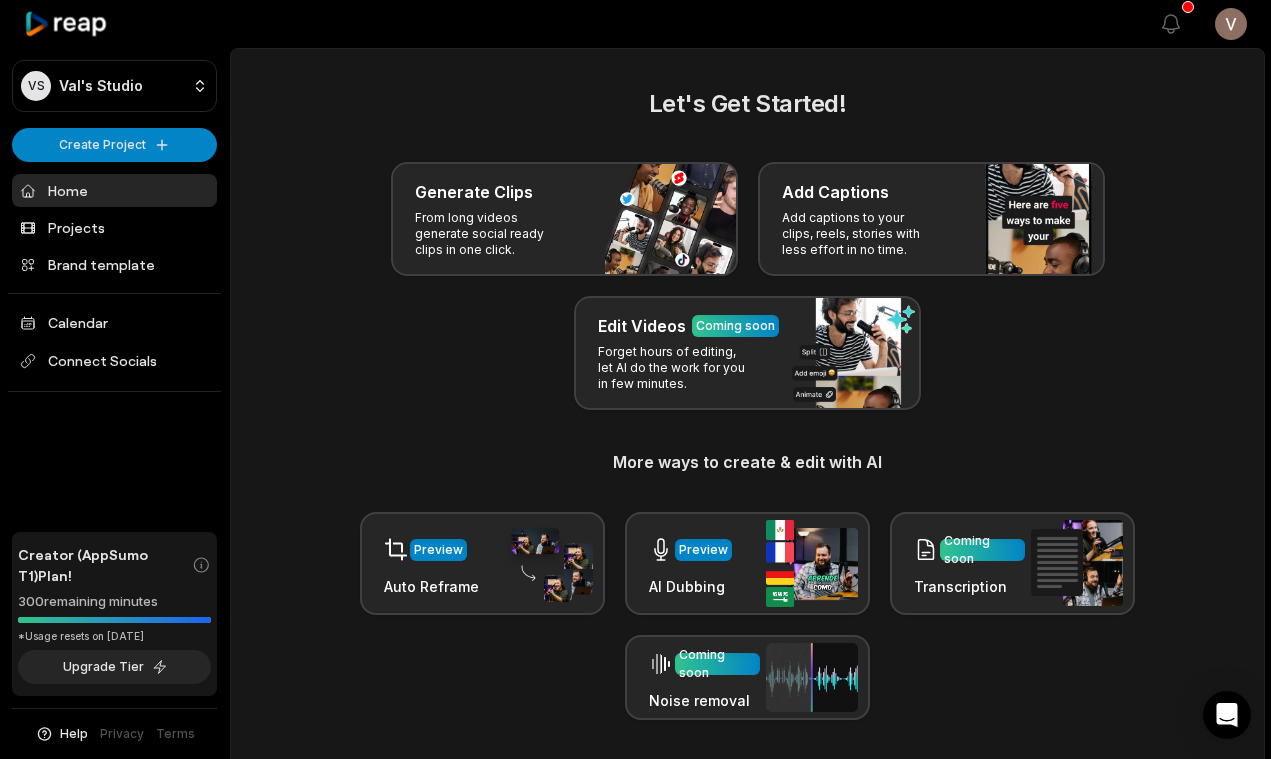 scroll, scrollTop: 0, scrollLeft: 0, axis: both 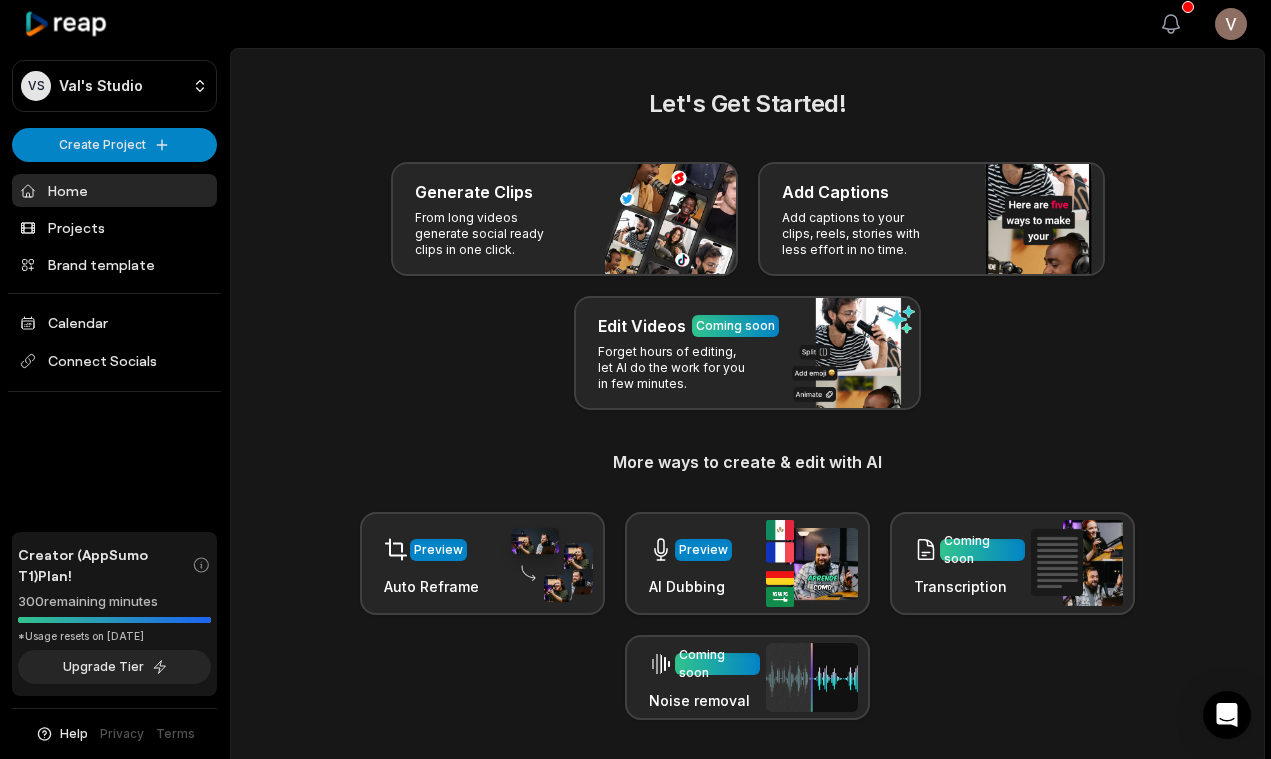 click 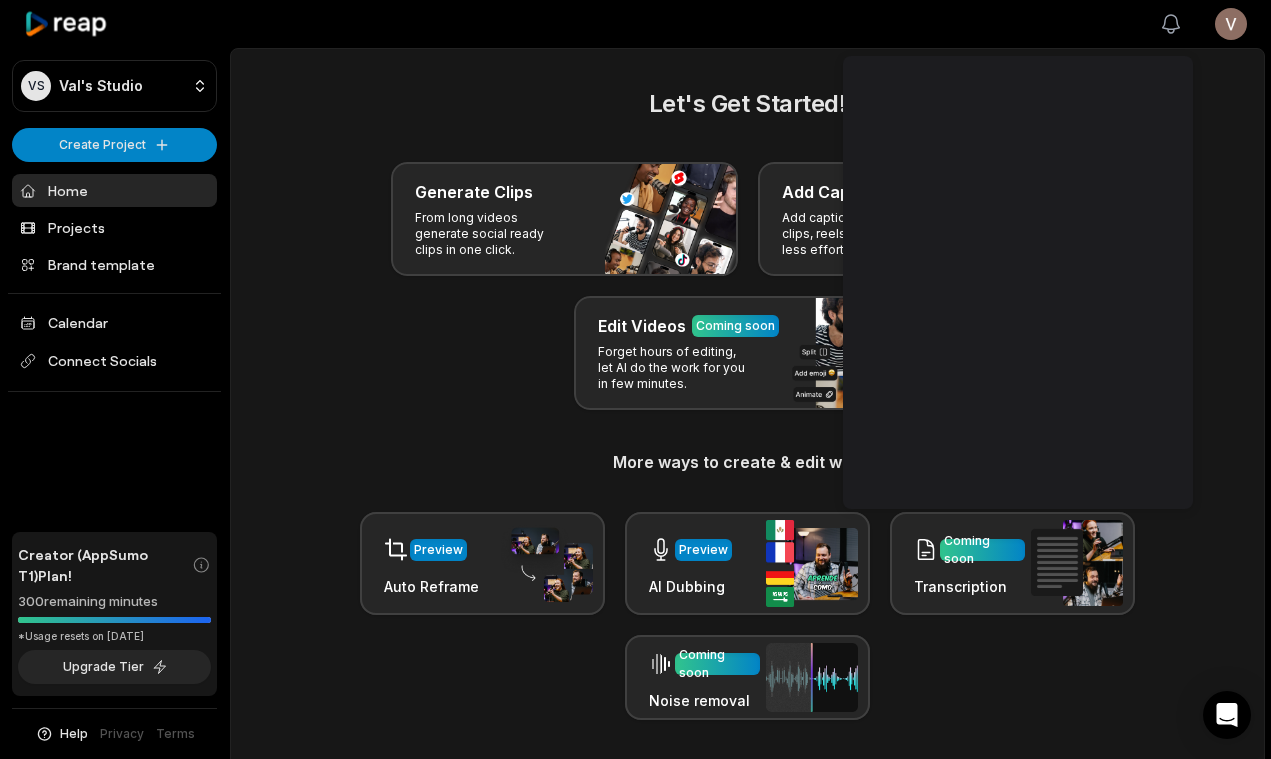 click 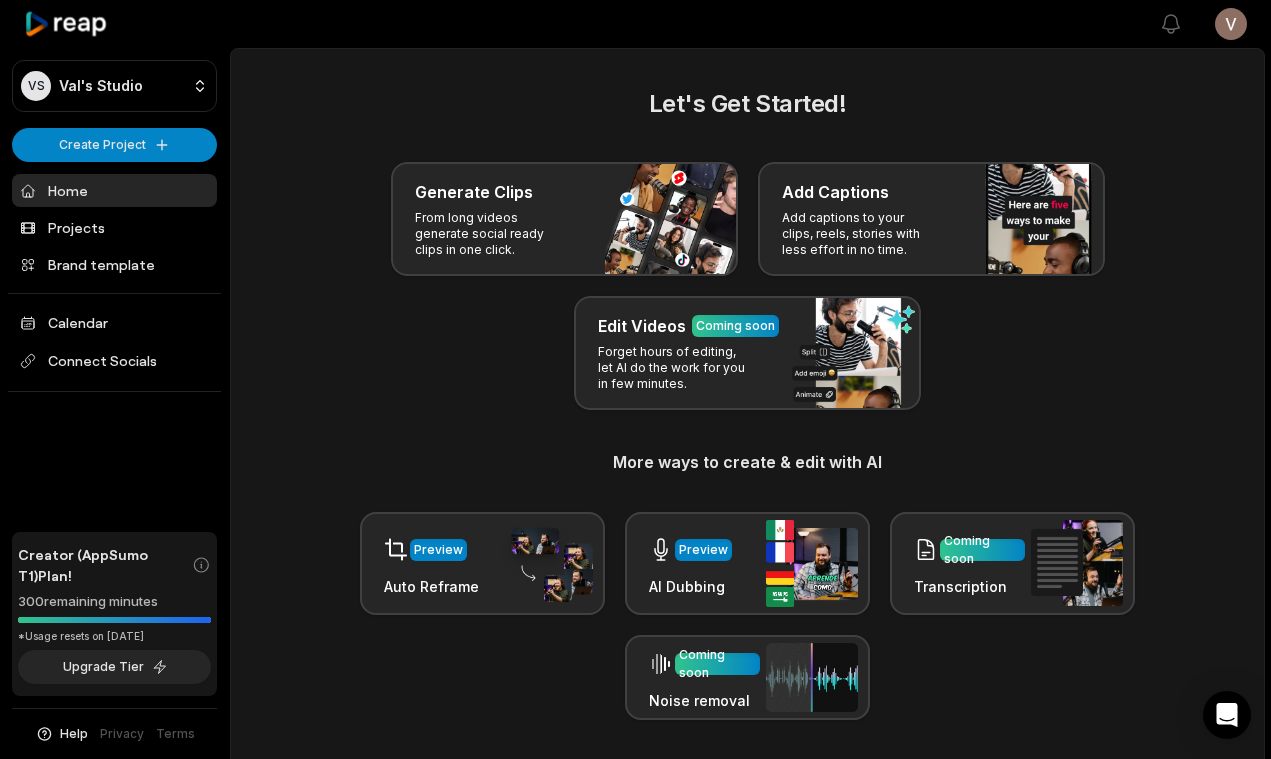 click on "VS [PERSON_NAME]'s Studio Create Project Home Projects Brand template Calendar Connect Socials Creator (AppSumo T1)  Plan! 300  remaining minutes *Usage resets on [DATE] Upgrade Tier Help Privacy Terms Open sidebar View notifications Open user menu   Let's Get Started! Generate Clips From long videos generate social ready clips in one click. Add Captions Add captions to your clips, reels, stories with less effort in no time. Edit Videos Coming soon Forget hours of editing, let AI do the work for you in few minutes. More ways to create & edit with AI Preview Auto Reframe Preview AI Dubbing Coming soon Transcription Coming soon Noise removal Recent Projects View all Made with   in [GEOGRAPHIC_DATA]" at bounding box center [635, 379] 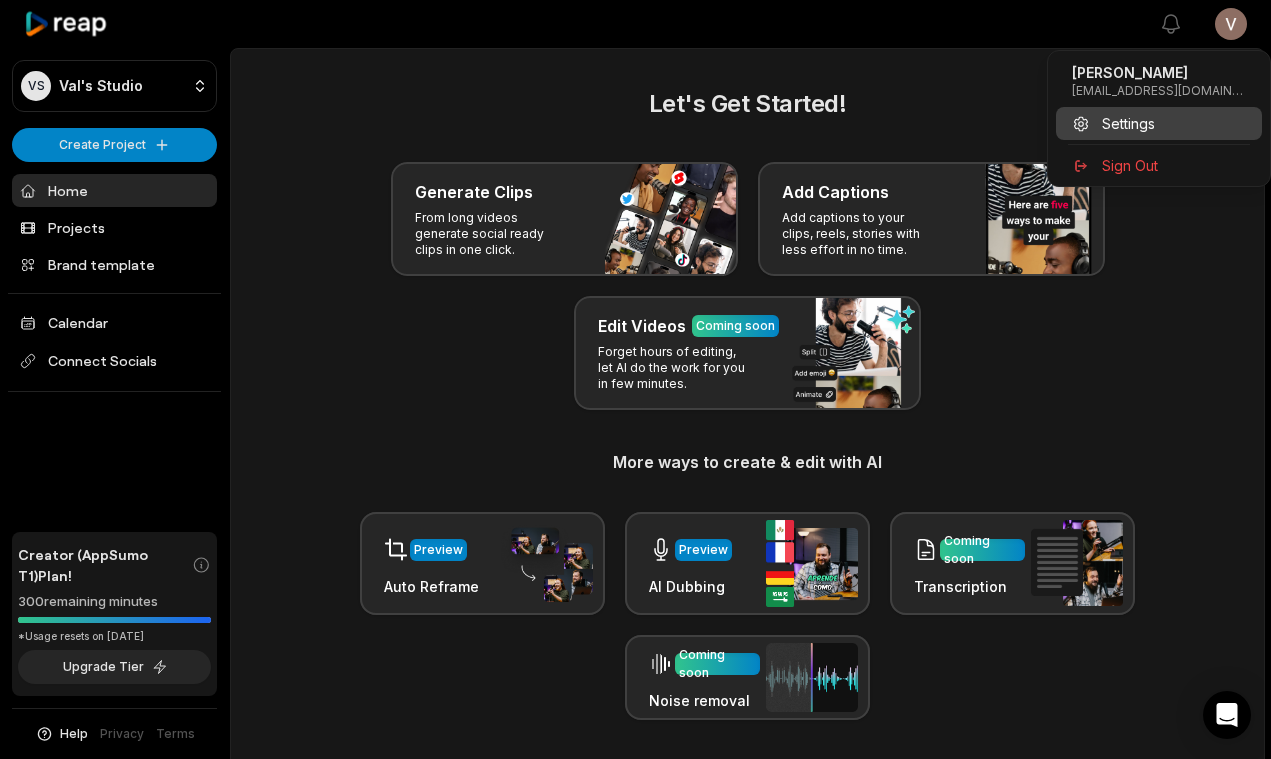 click on "Settings" at bounding box center (1128, 123) 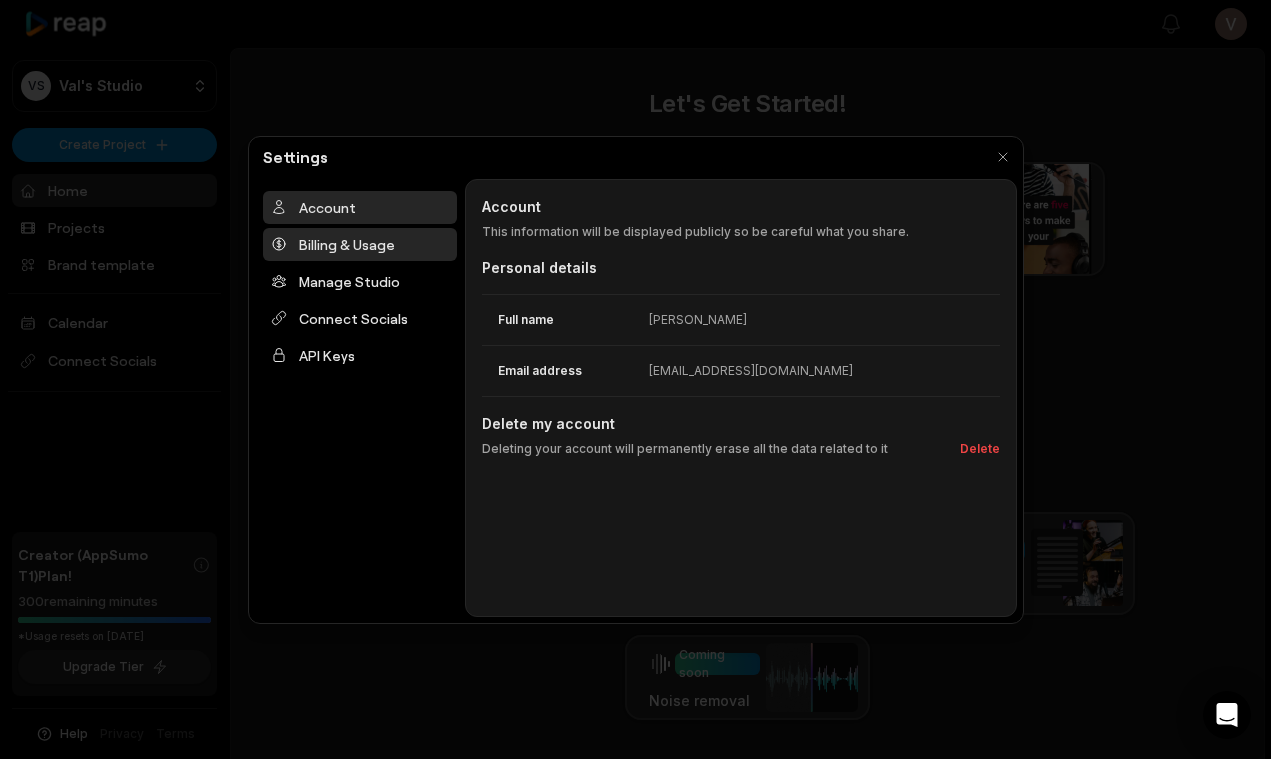 click on "Billing & Usage" at bounding box center [360, 244] 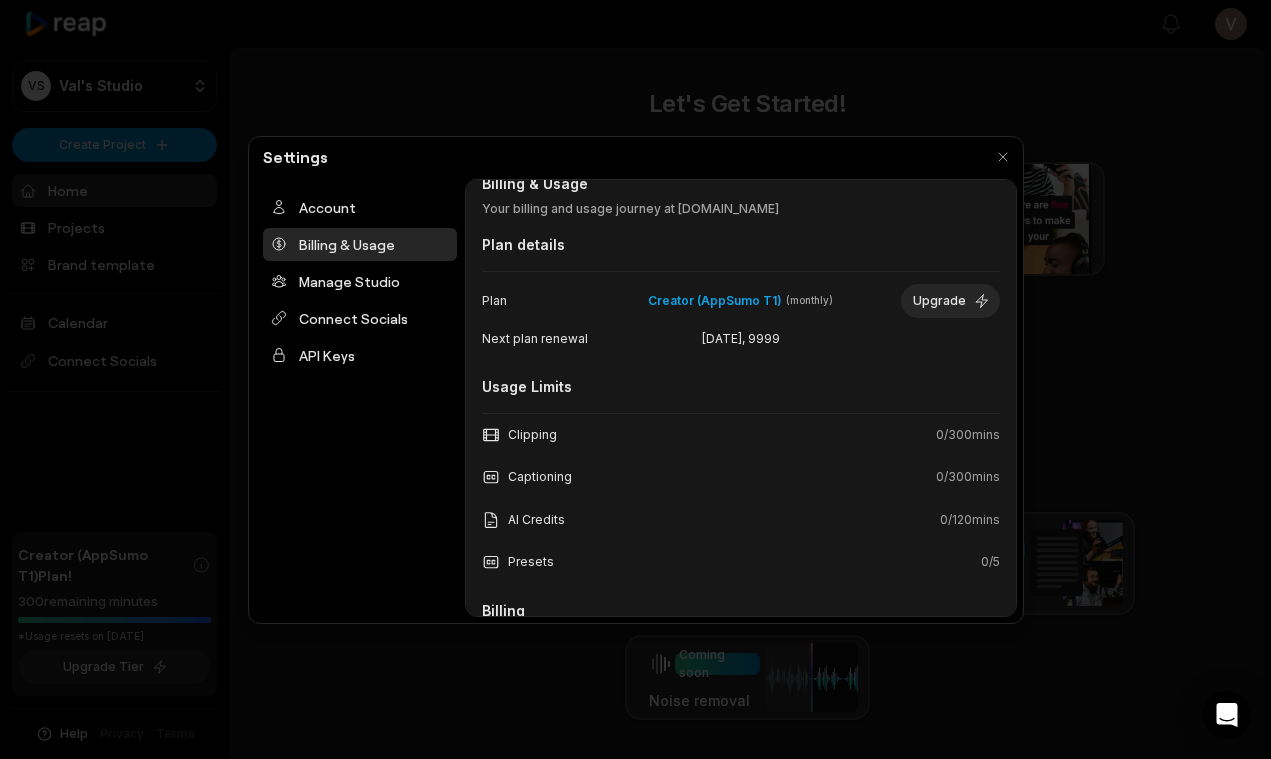 scroll, scrollTop: 0, scrollLeft: 0, axis: both 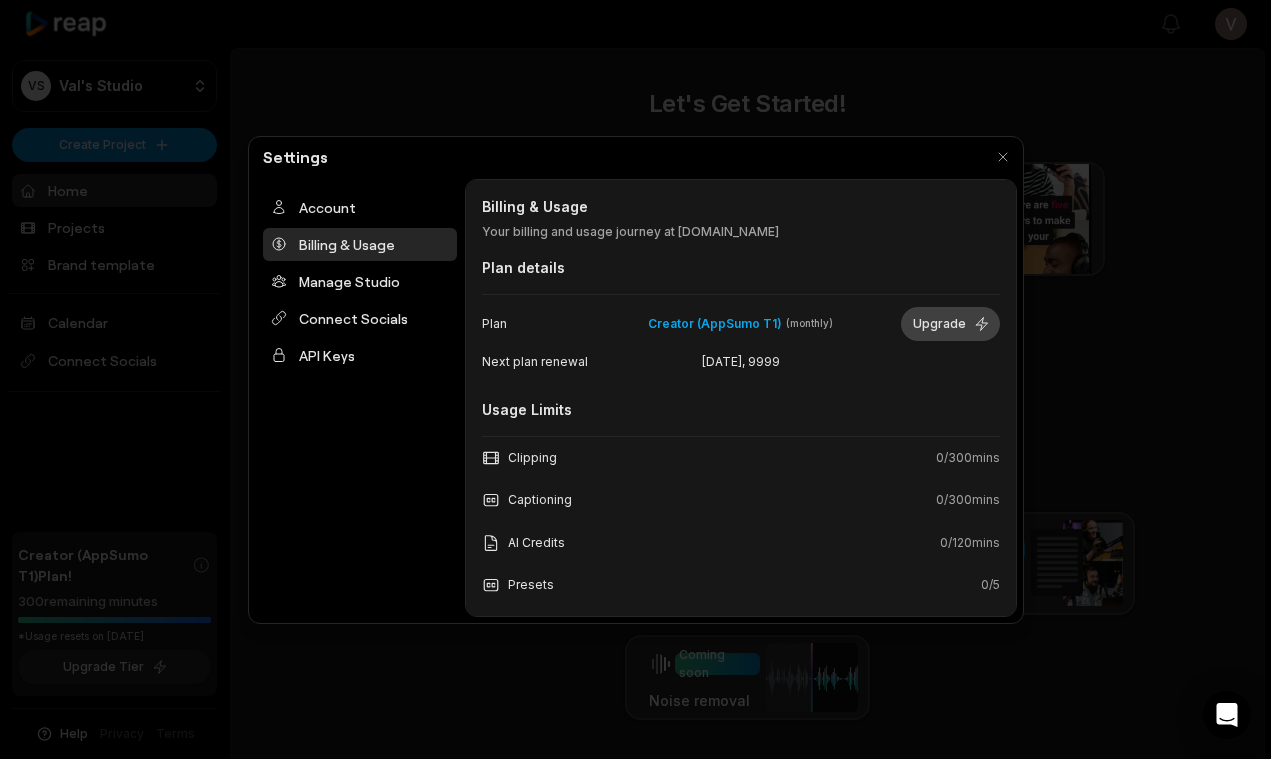 click on "Upgrade" at bounding box center (950, 324) 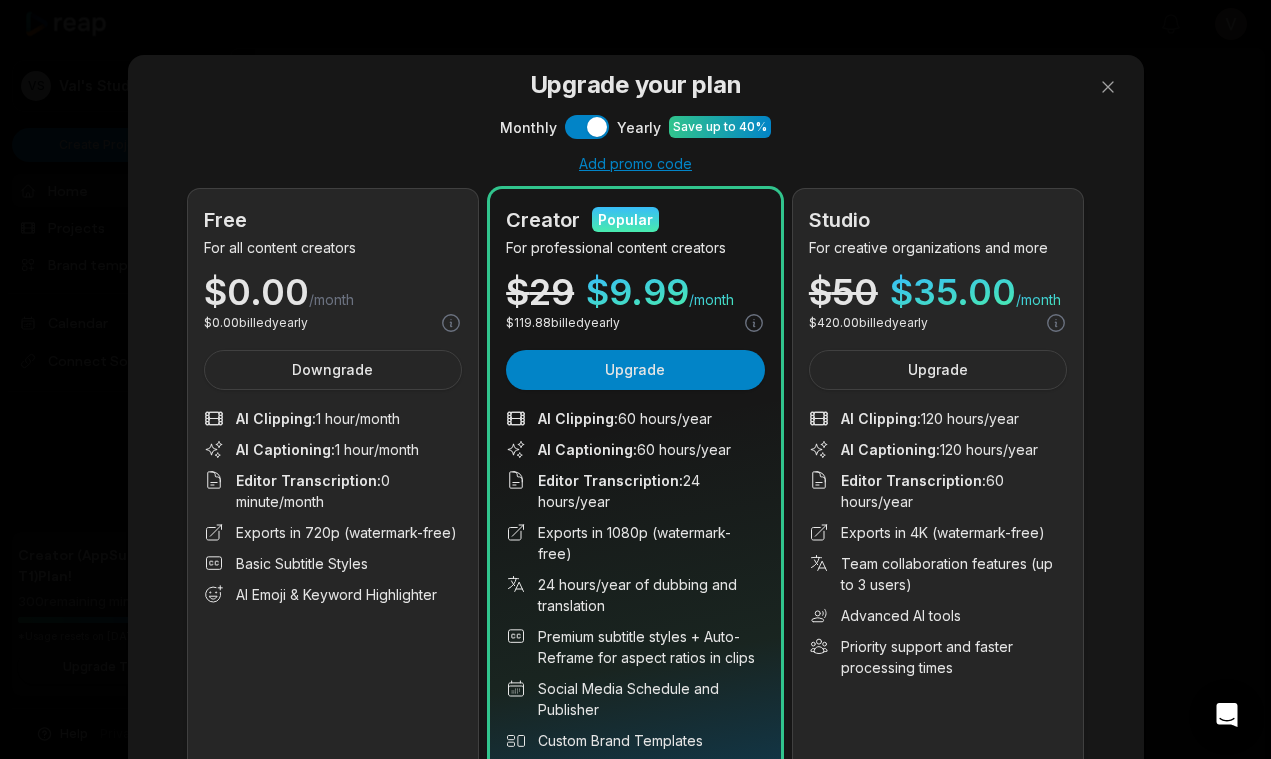 scroll, scrollTop: 58, scrollLeft: 0, axis: vertical 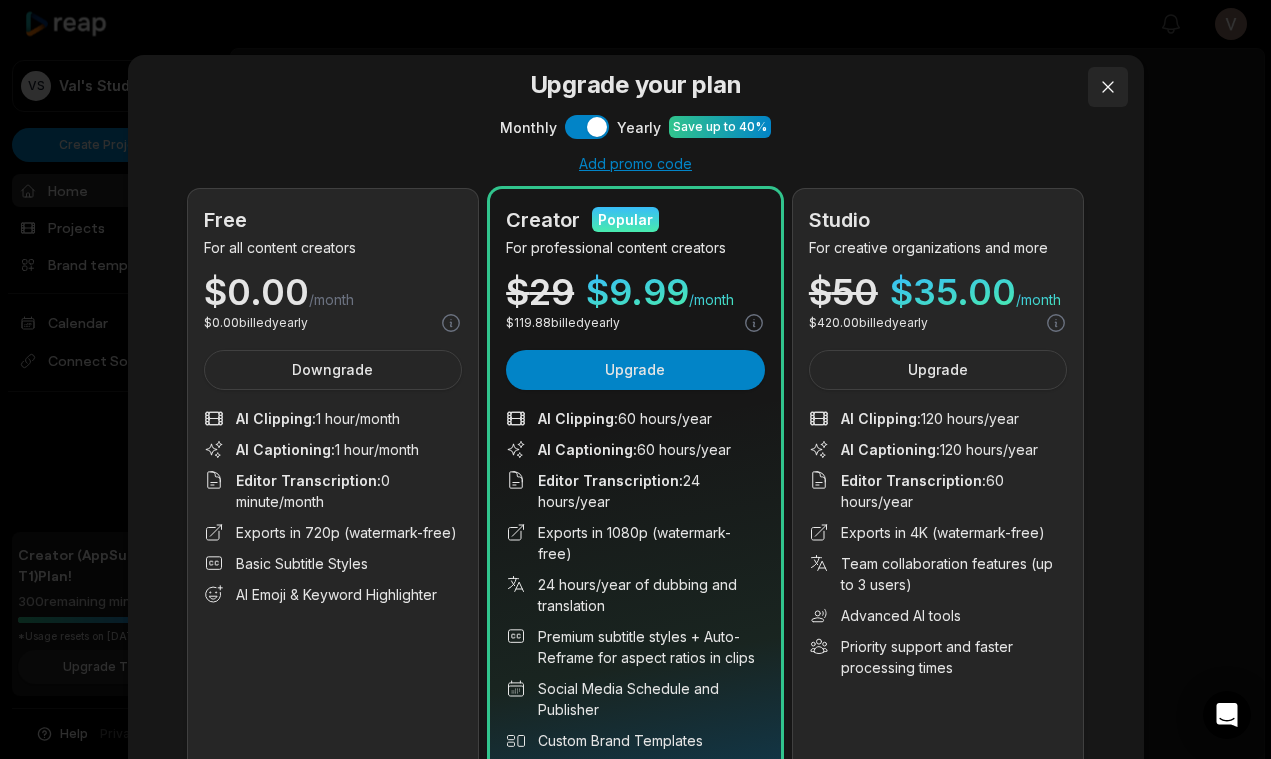 click at bounding box center (1108, 87) 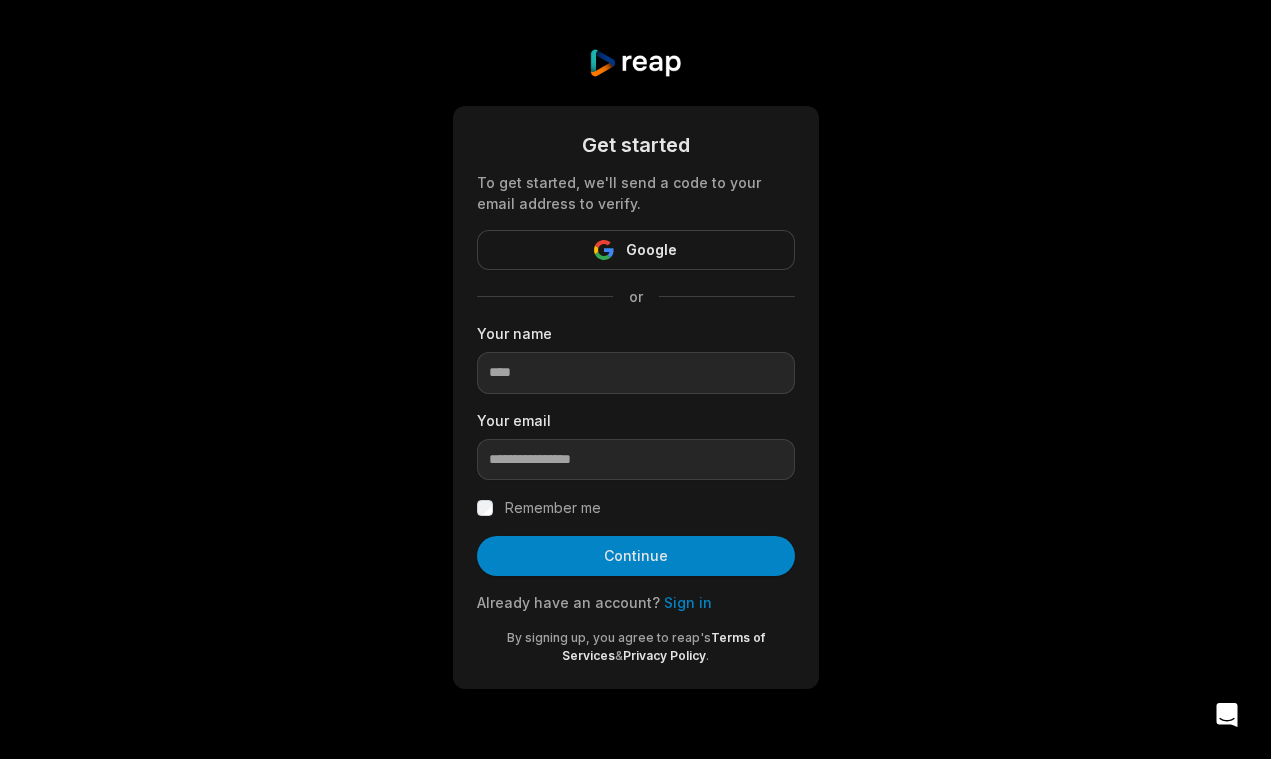 scroll, scrollTop: 0, scrollLeft: 0, axis: both 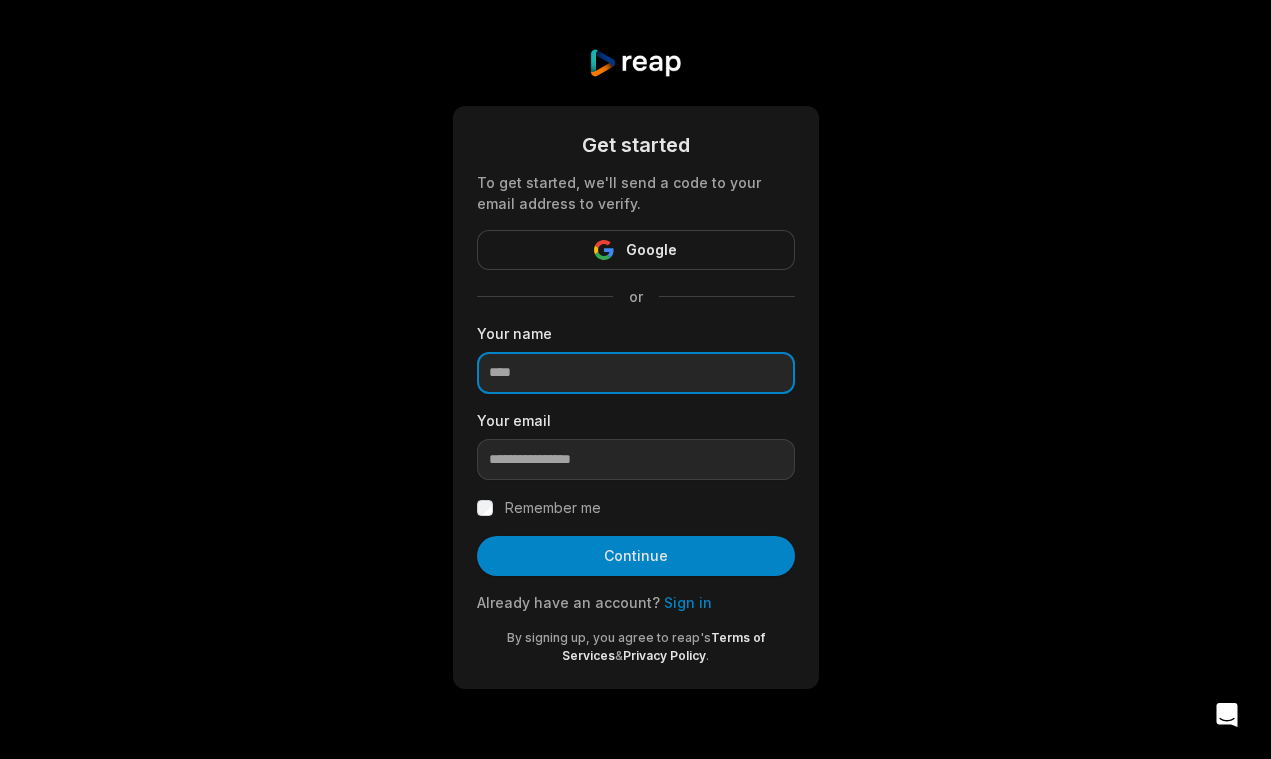 click at bounding box center (636, 373) 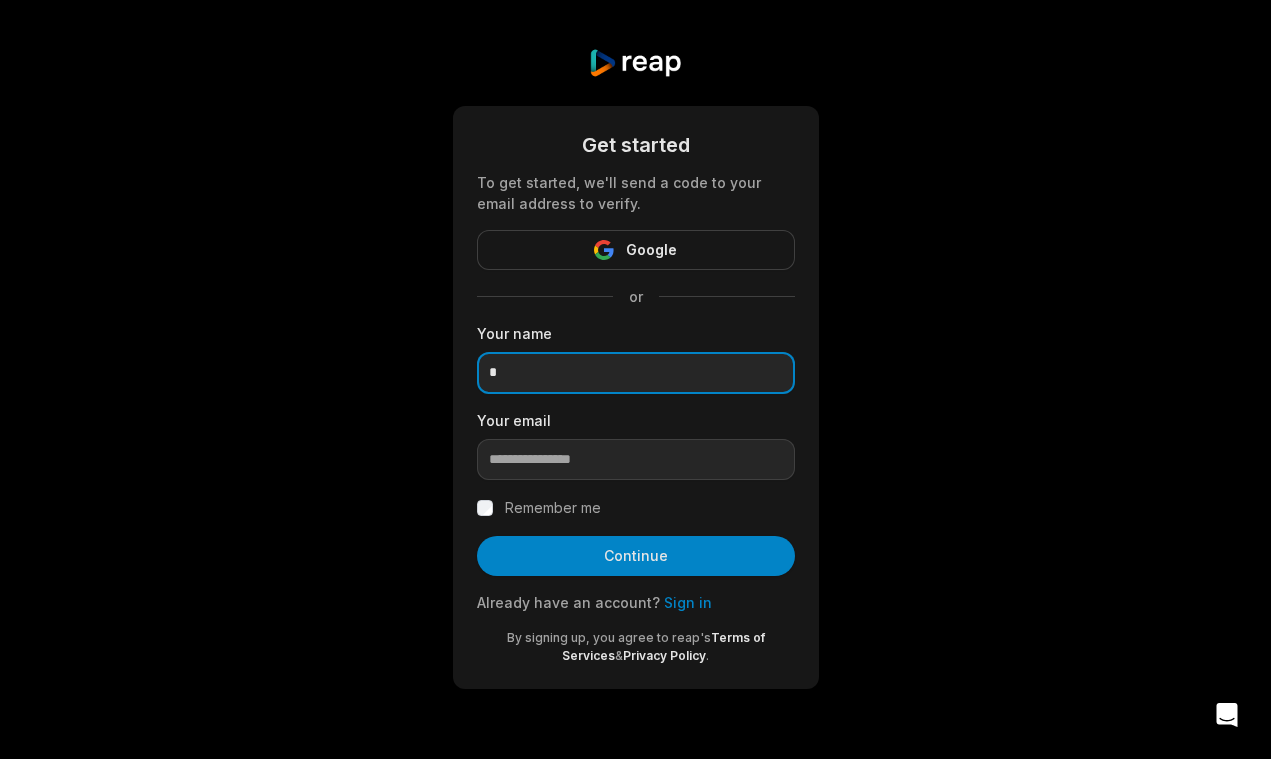type on "*" 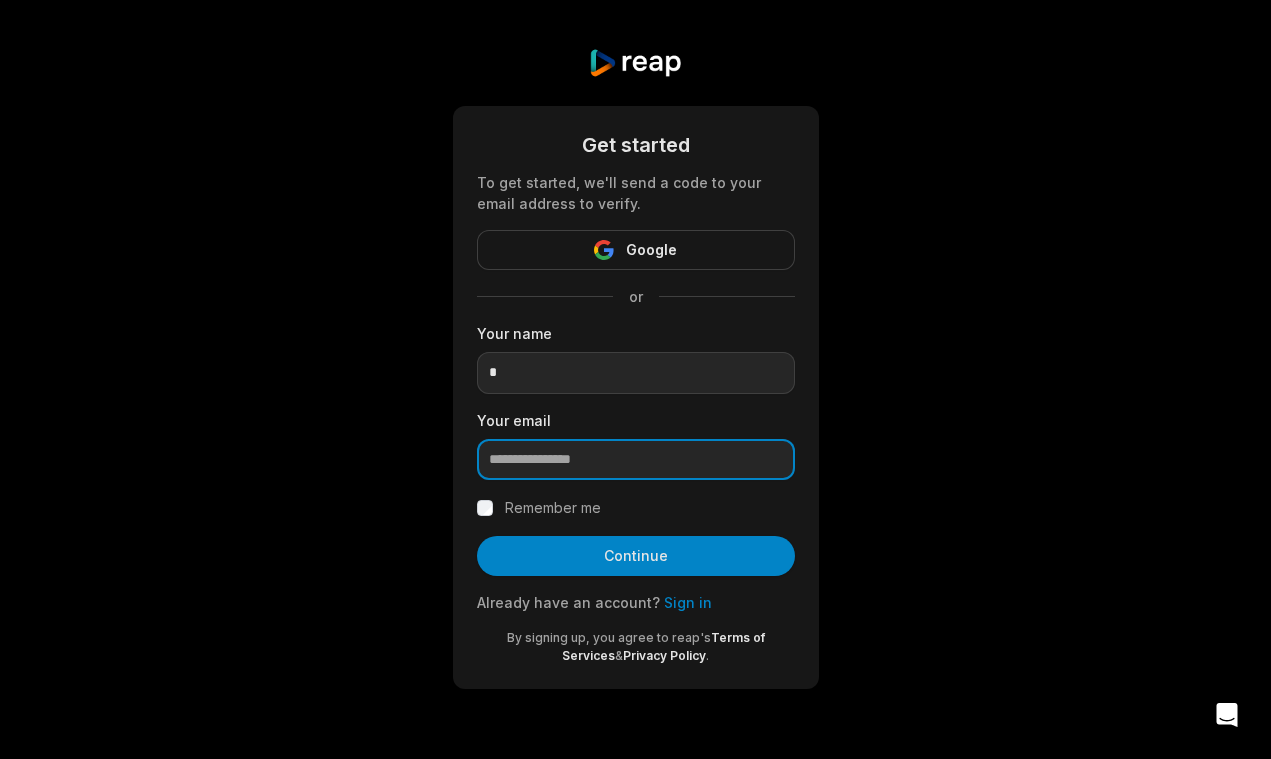 click at bounding box center (636, 460) 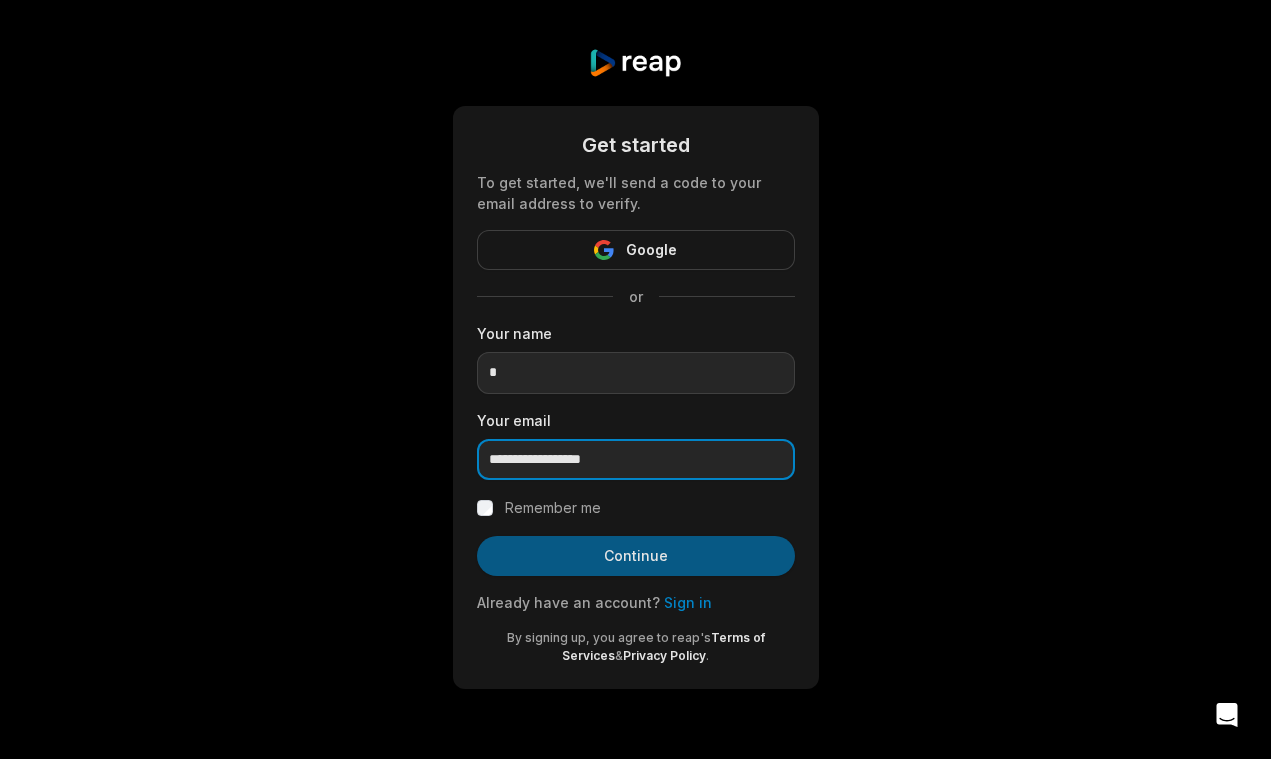 type on "**********" 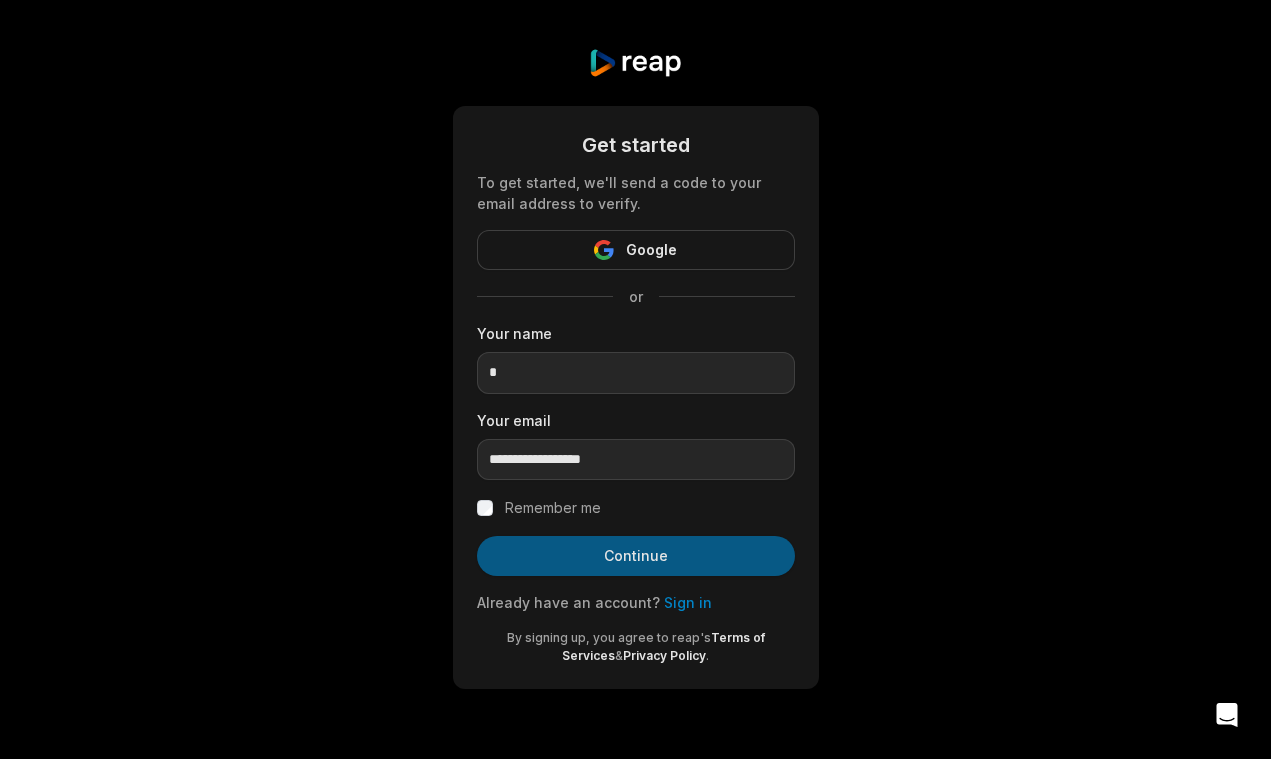 click on "Continue" at bounding box center (636, 556) 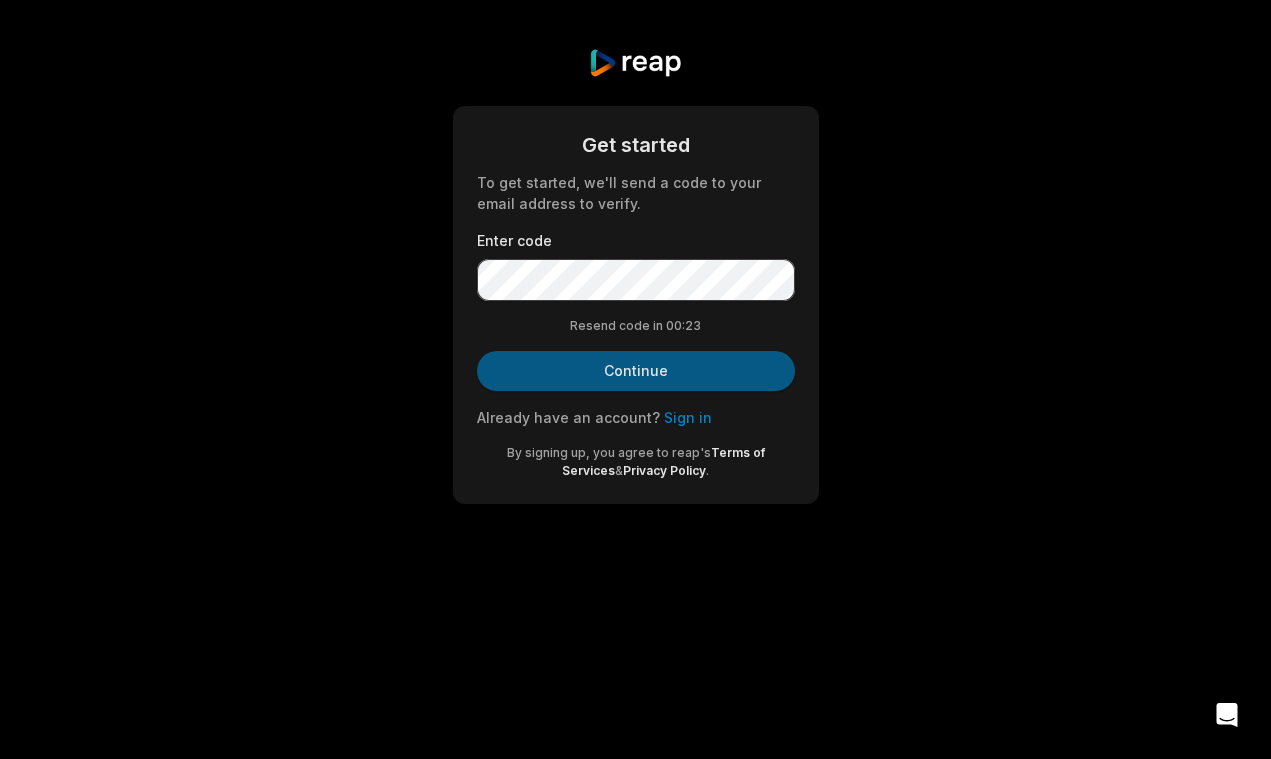 click on "Continue" at bounding box center [636, 371] 